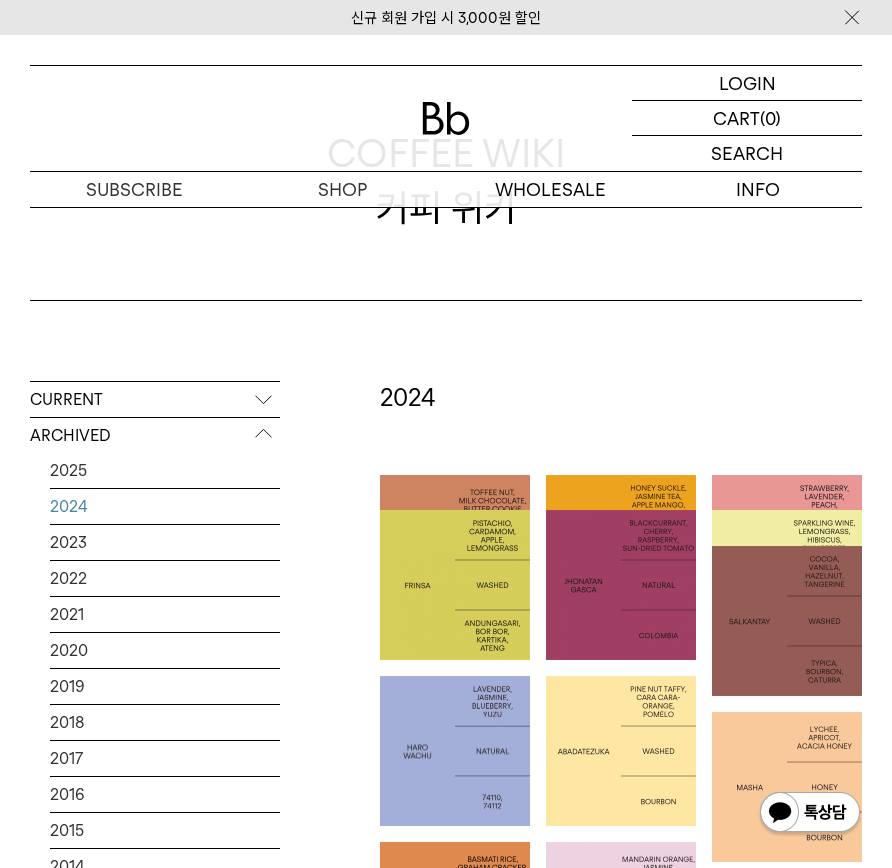 scroll, scrollTop: 0, scrollLeft: 0, axis: both 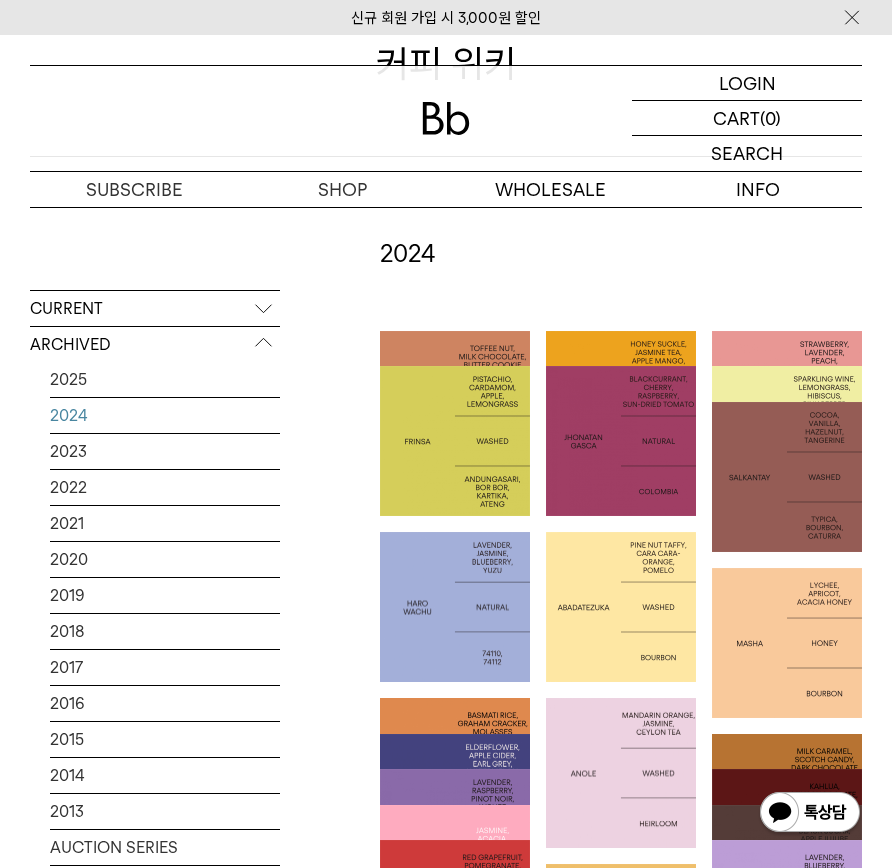 click on "HARO WACHU" at bounding box center [455, 607] 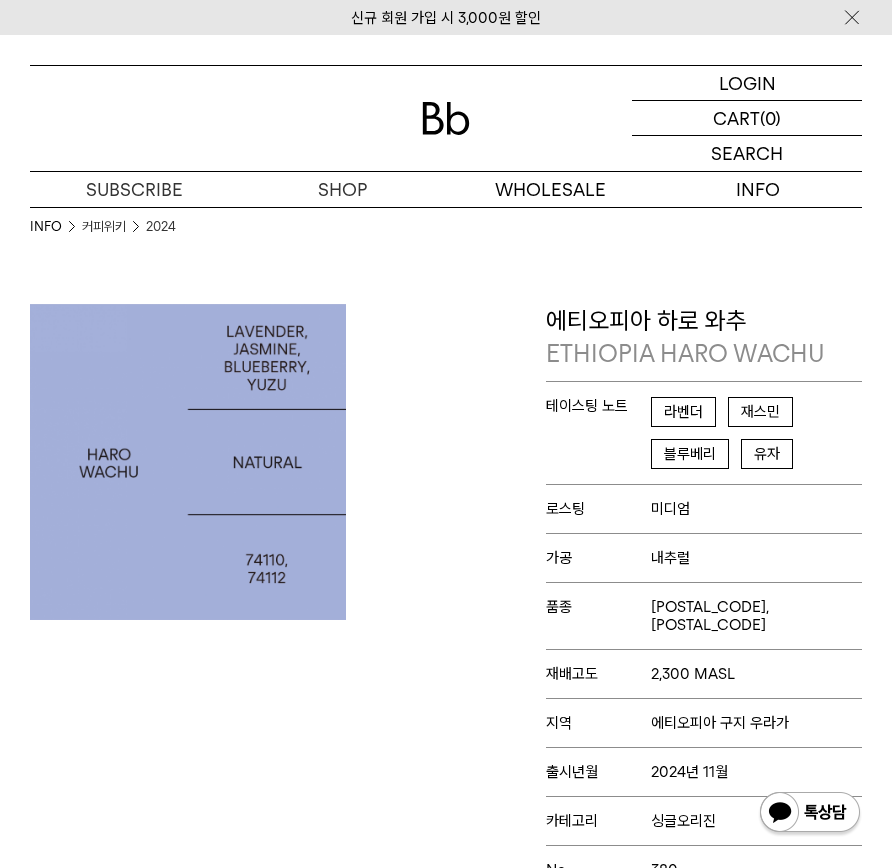 scroll, scrollTop: 0, scrollLeft: 0, axis: both 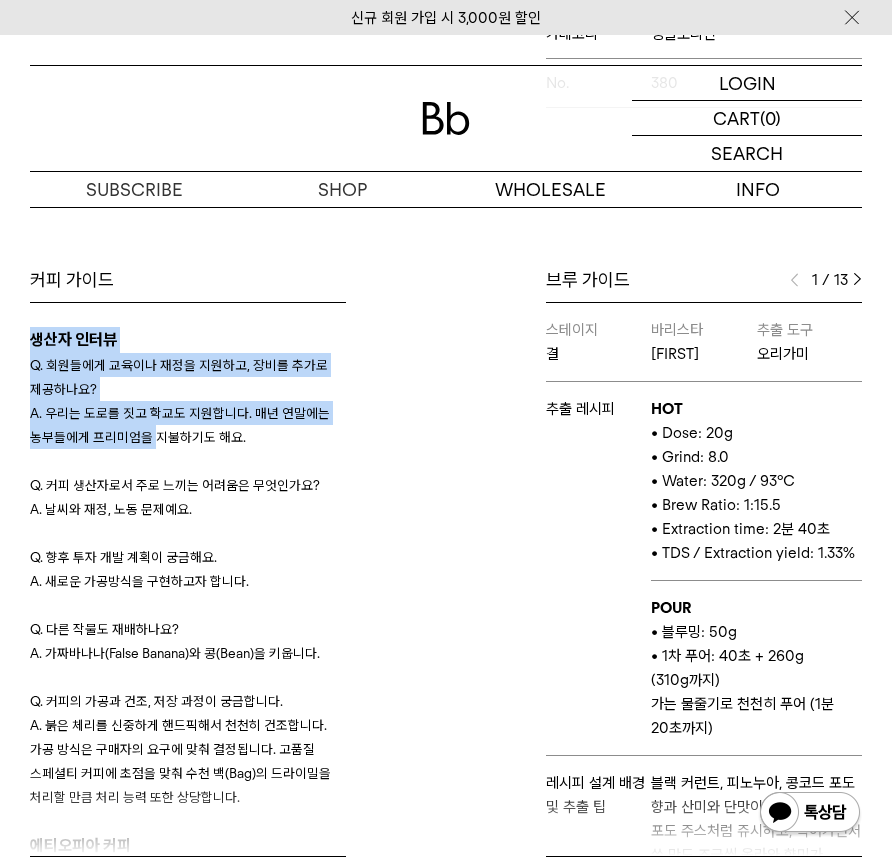 drag, startPoint x: 32, startPoint y: 329, endPoint x: 158, endPoint y: 445, distance: 171.26587 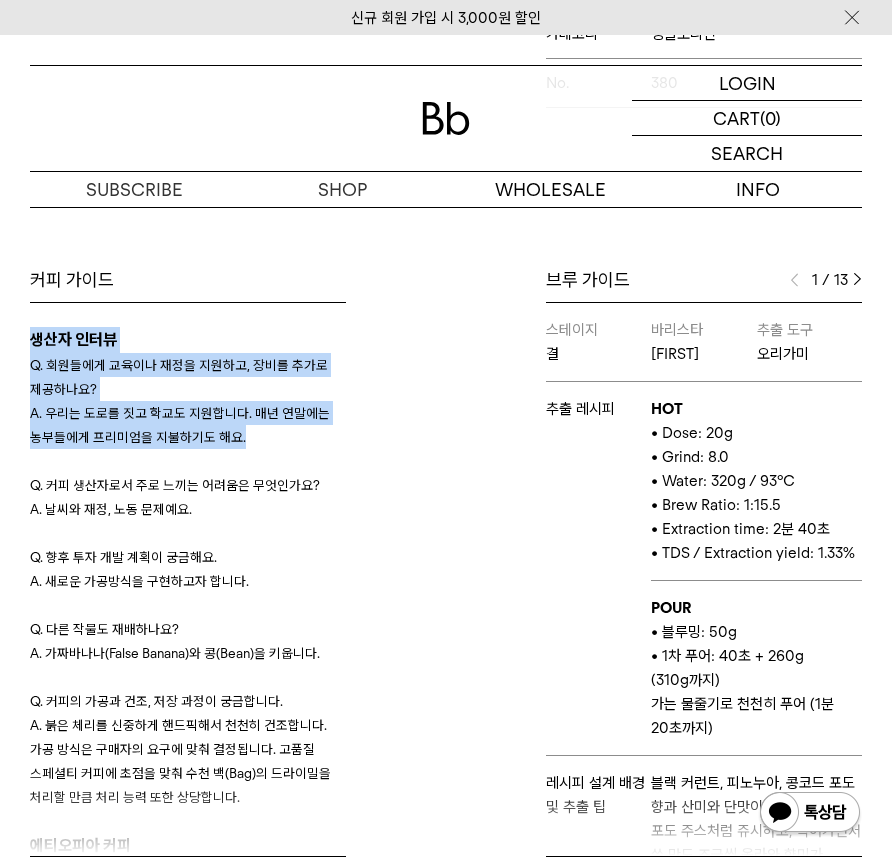 click at bounding box center (188, 461) 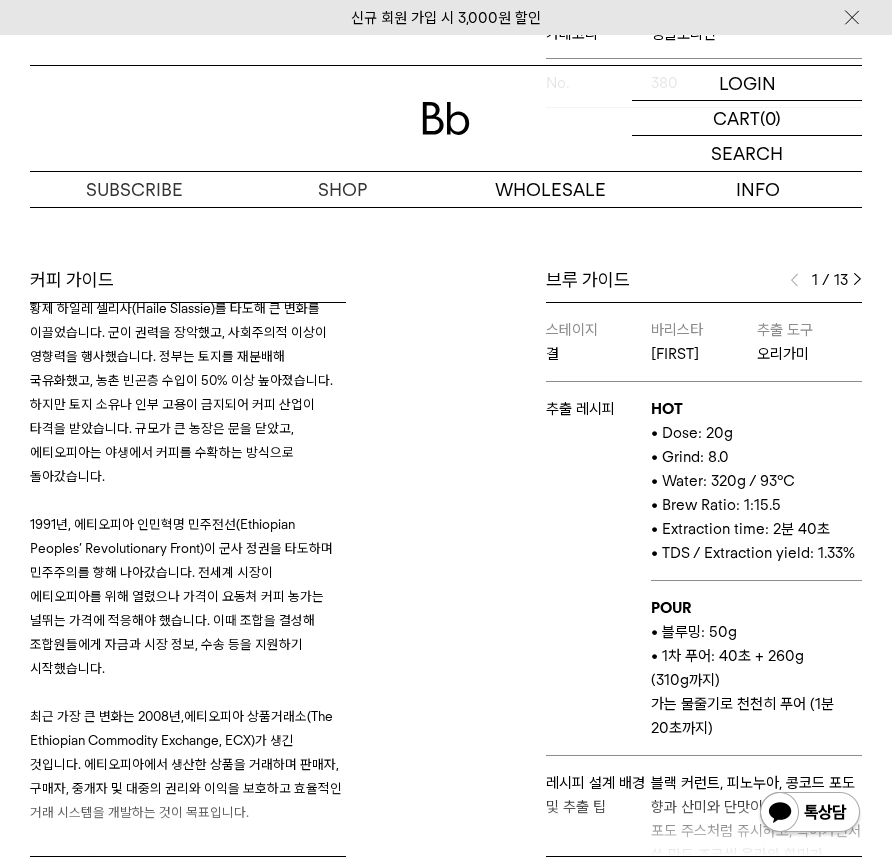 scroll, scrollTop: 1084, scrollLeft: 0, axis: vertical 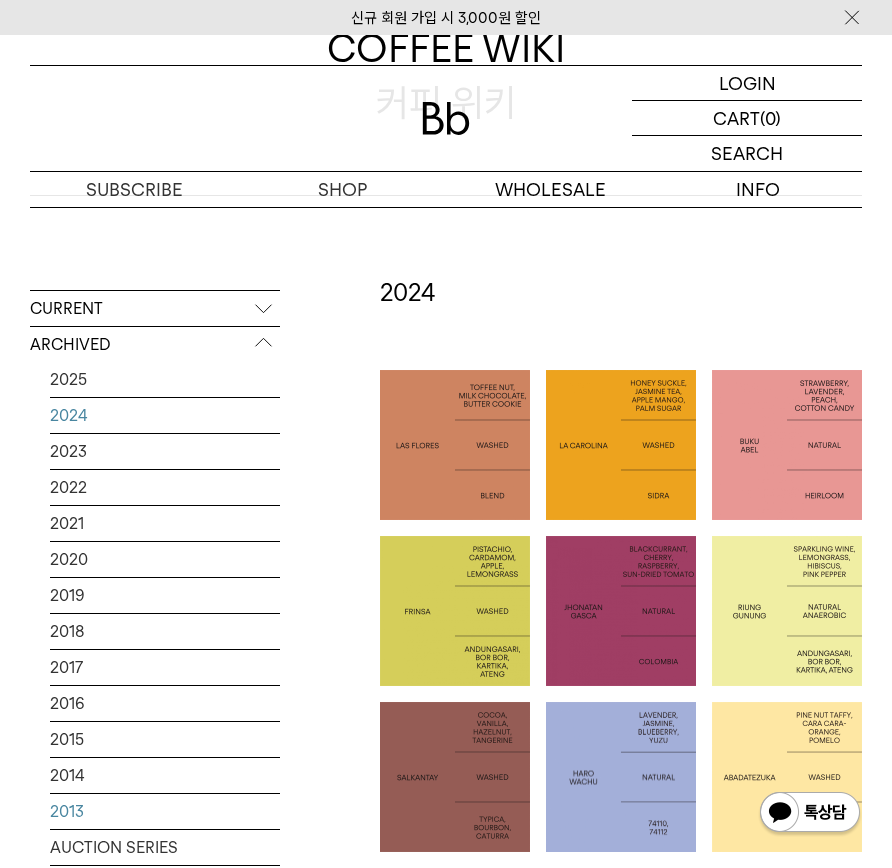 click on "2013" at bounding box center (165, 811) 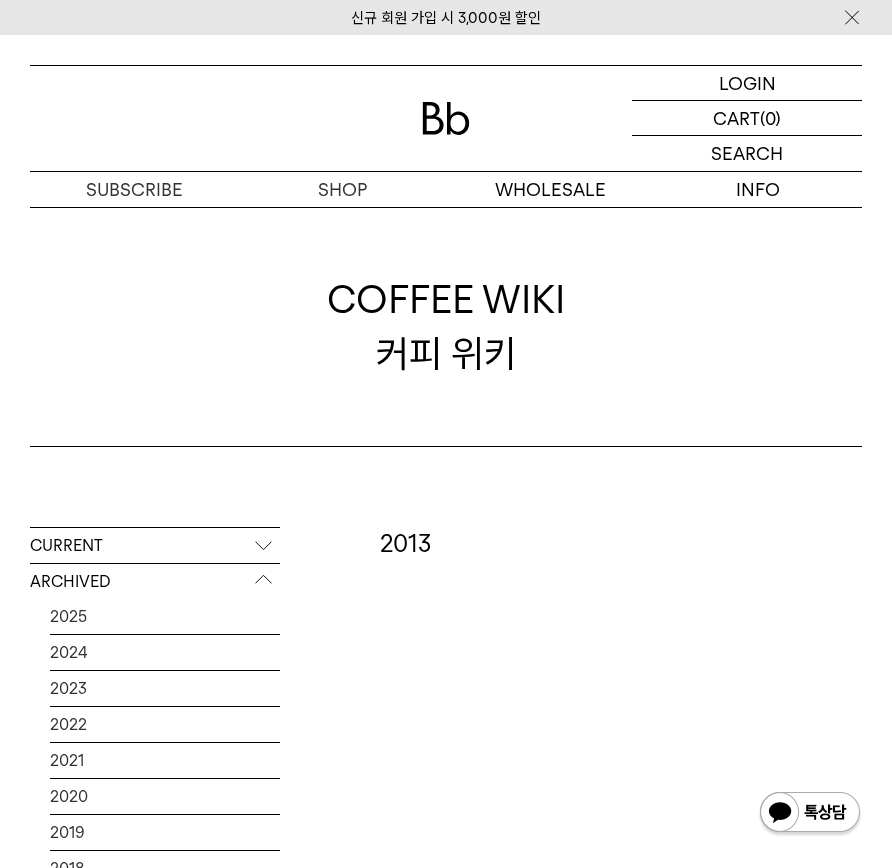 scroll, scrollTop: 0, scrollLeft: 0, axis: both 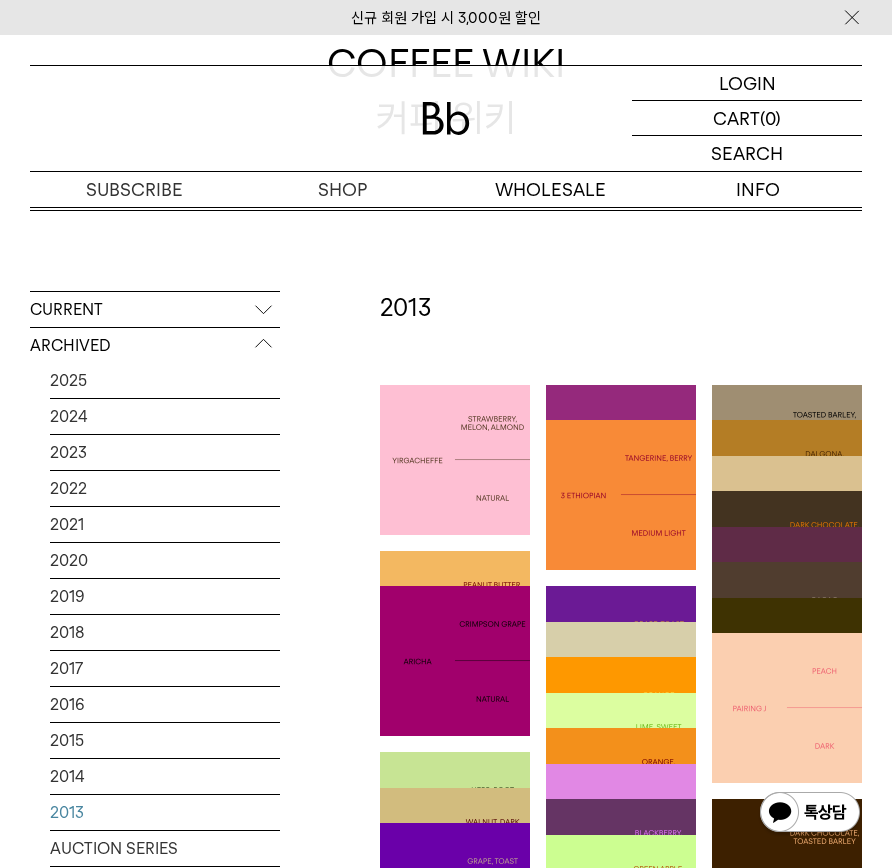 click at bounding box center [455, 460] 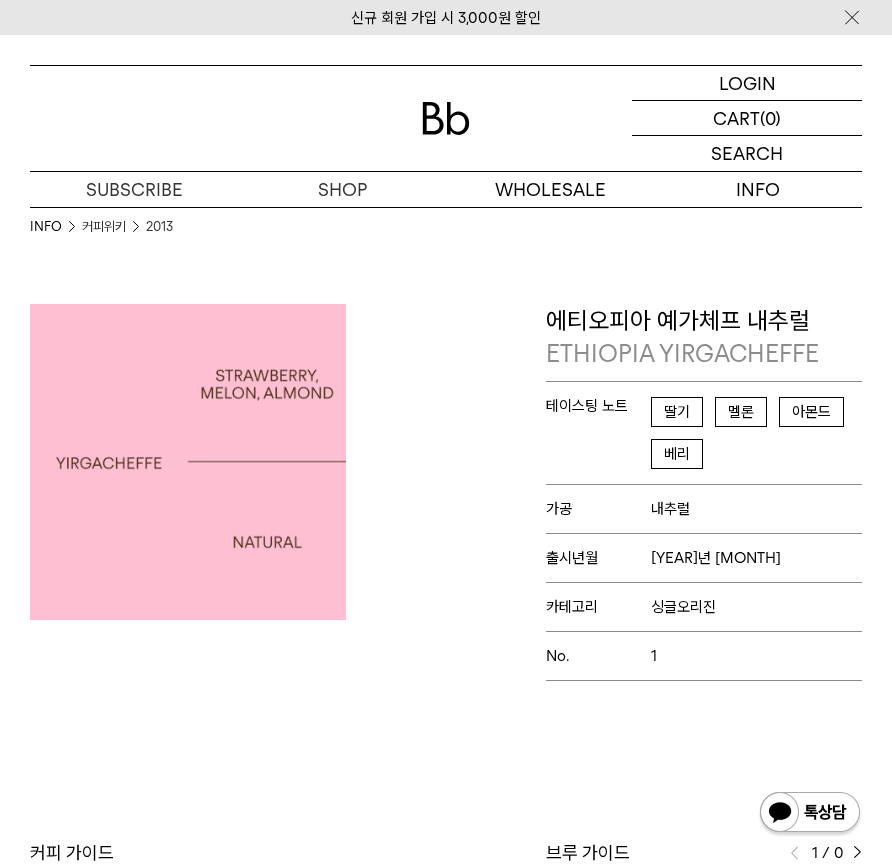 scroll, scrollTop: 0, scrollLeft: 0, axis: both 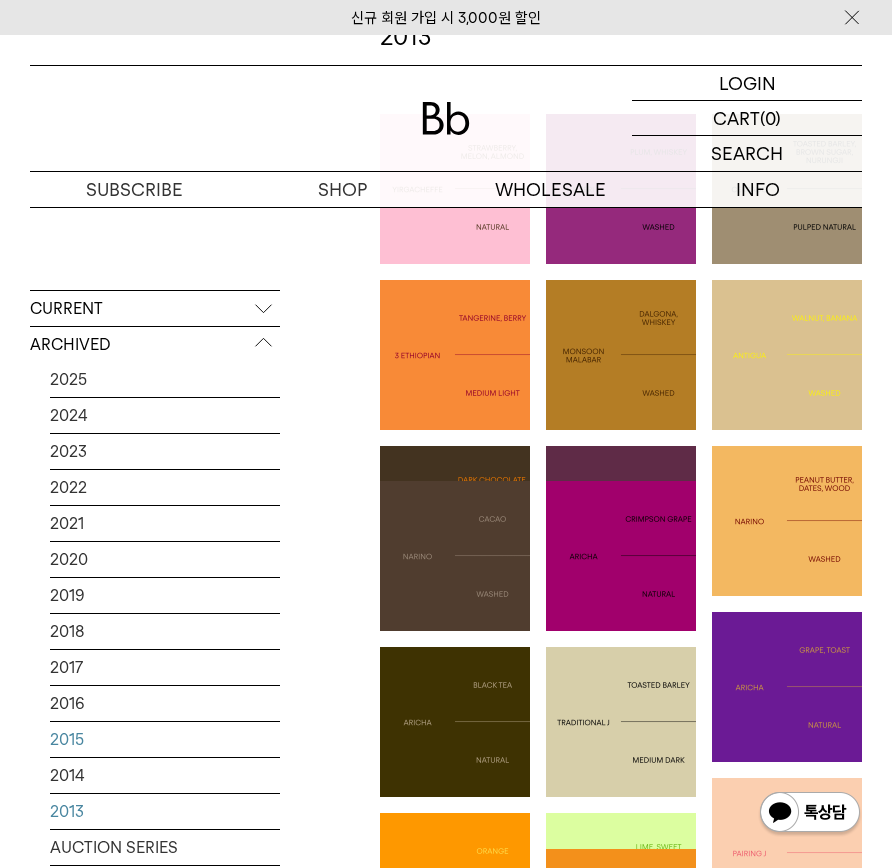 click on "2015" at bounding box center (165, 739) 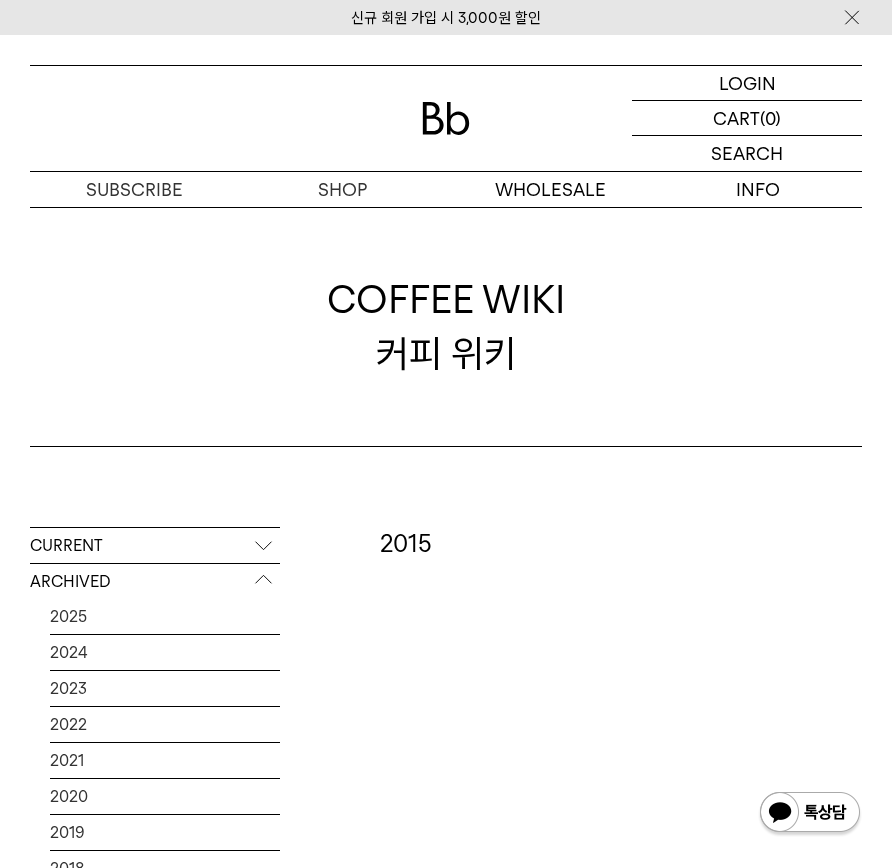 scroll, scrollTop: 0, scrollLeft: 0, axis: both 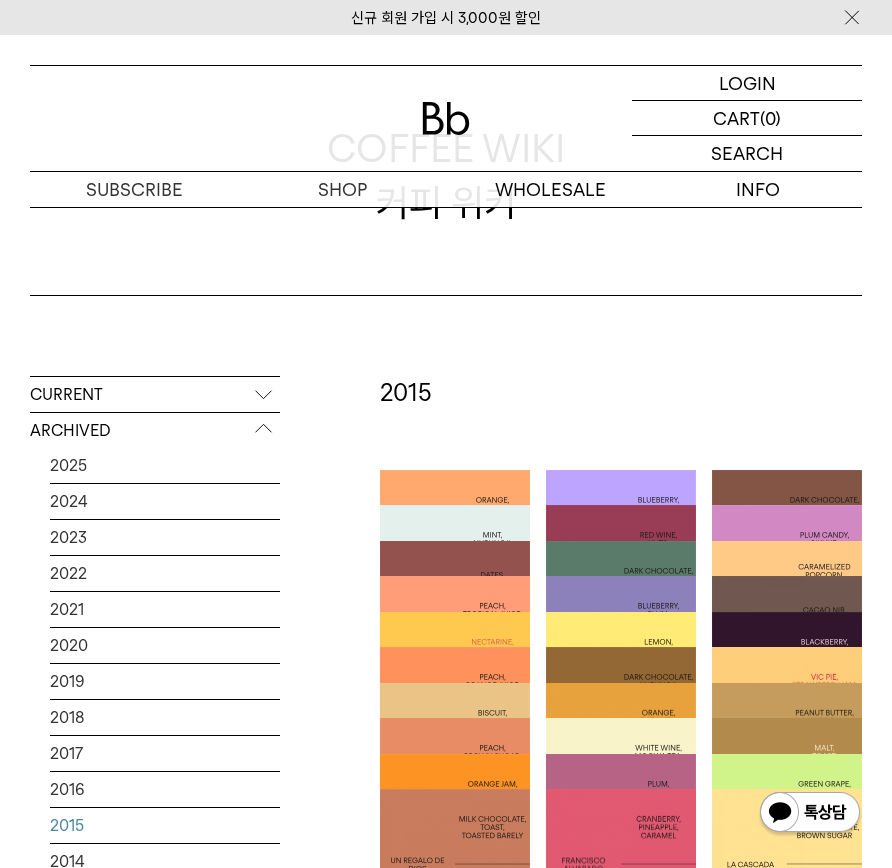 click at bounding box center [621, 580] 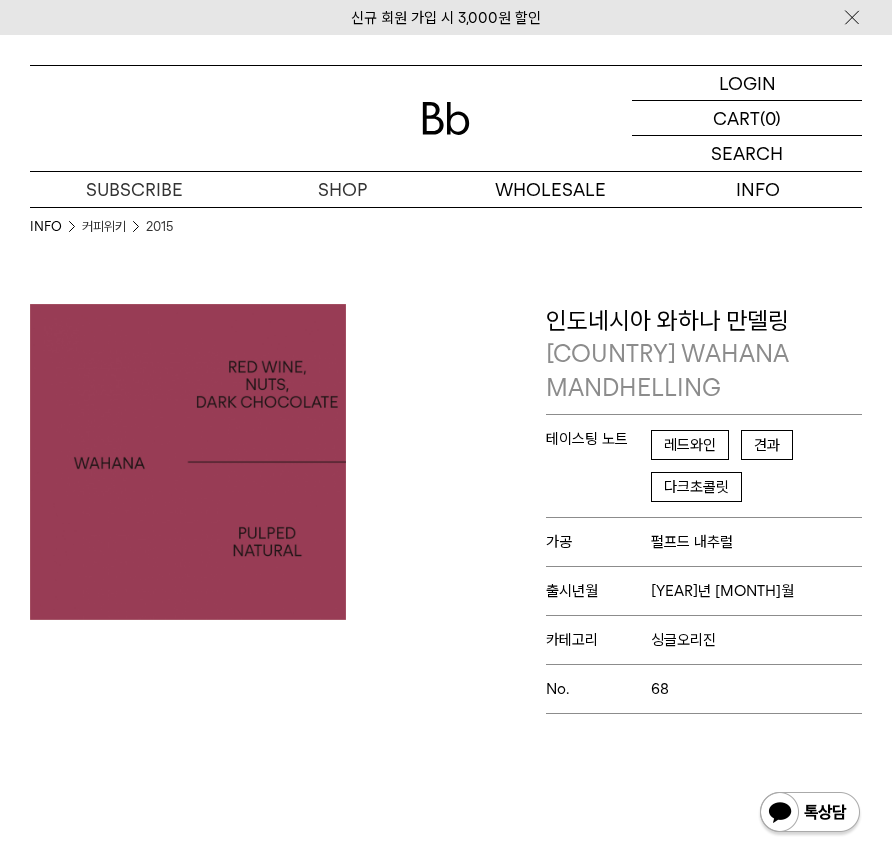 scroll, scrollTop: 0, scrollLeft: 0, axis: both 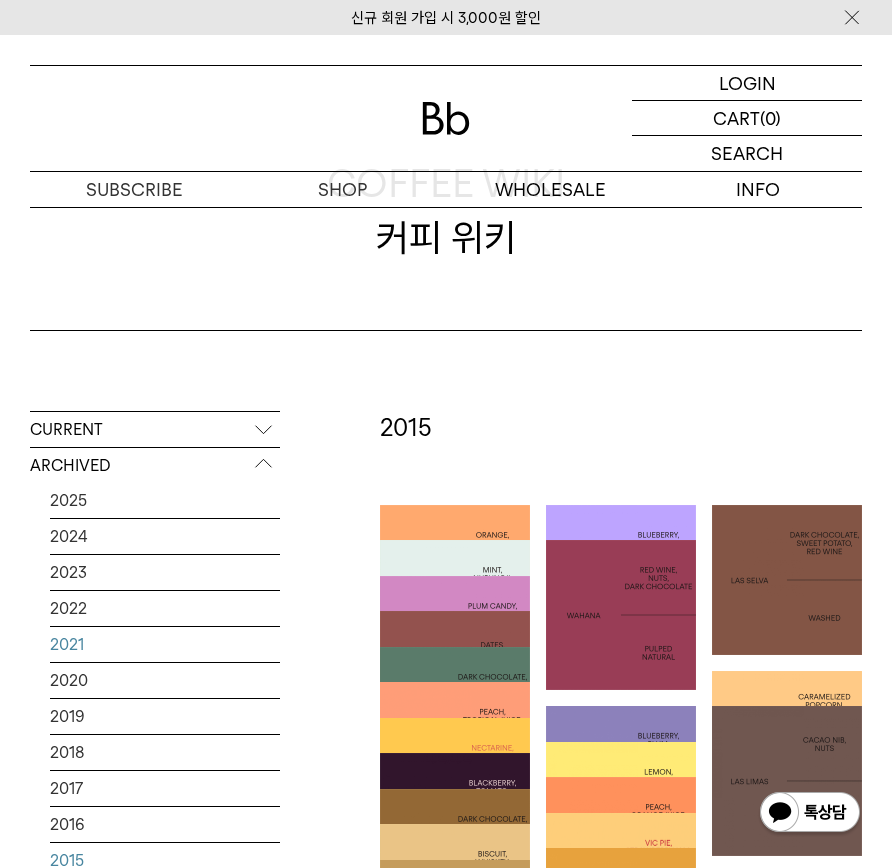 click on "2021" at bounding box center (165, 644) 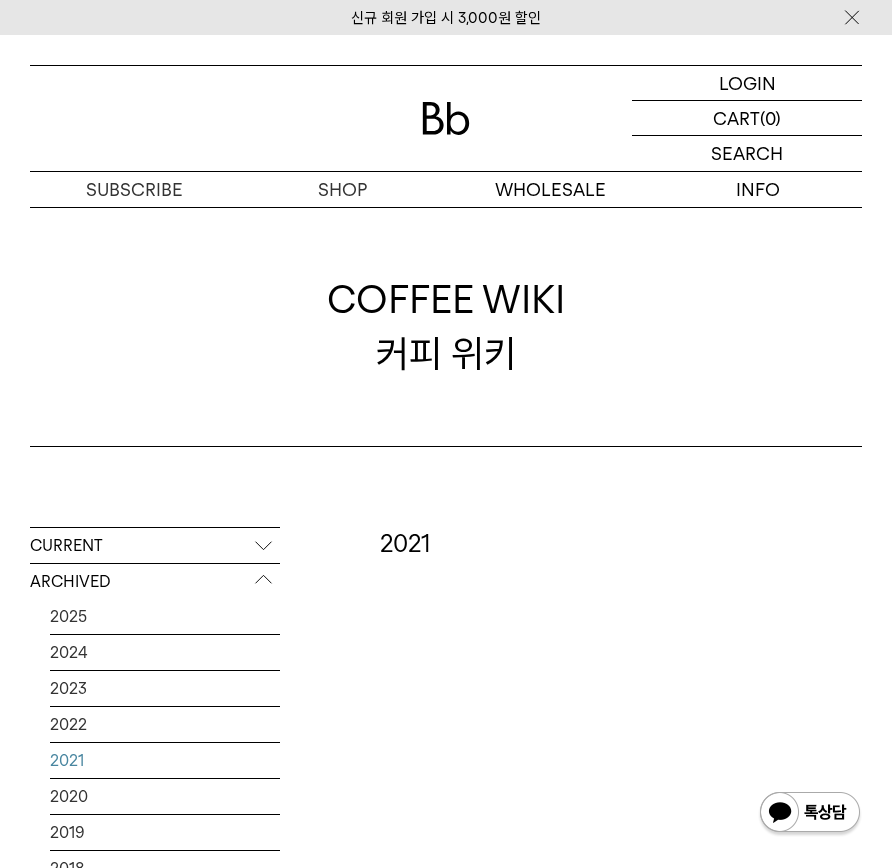 scroll, scrollTop: 0, scrollLeft: 0, axis: both 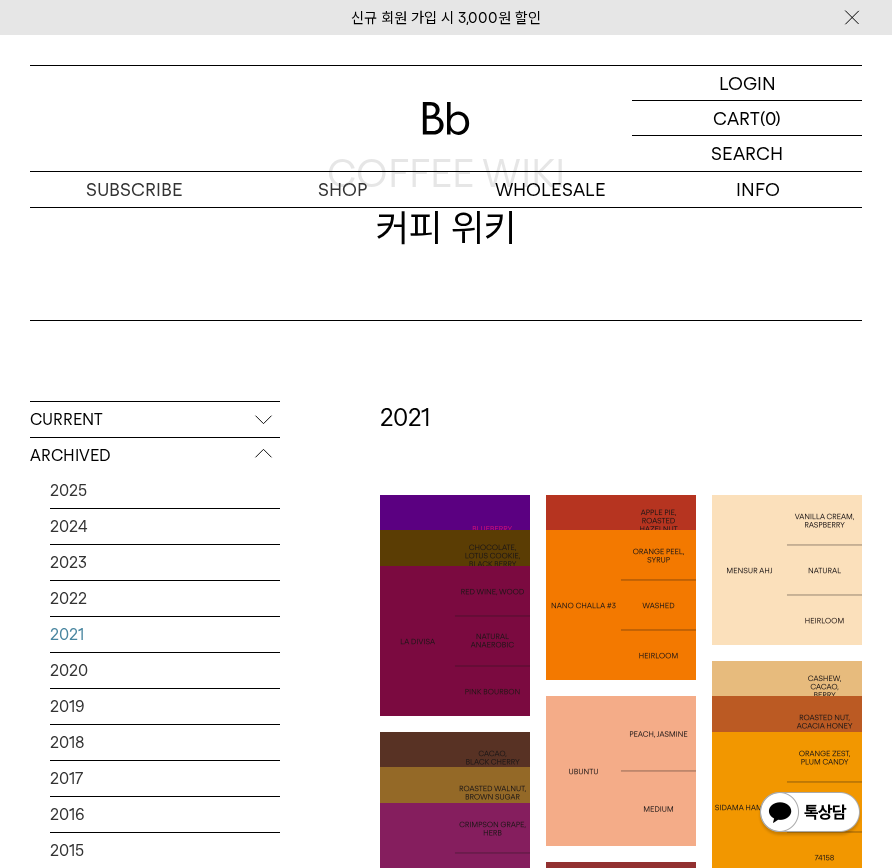 click at bounding box center (455, 641) 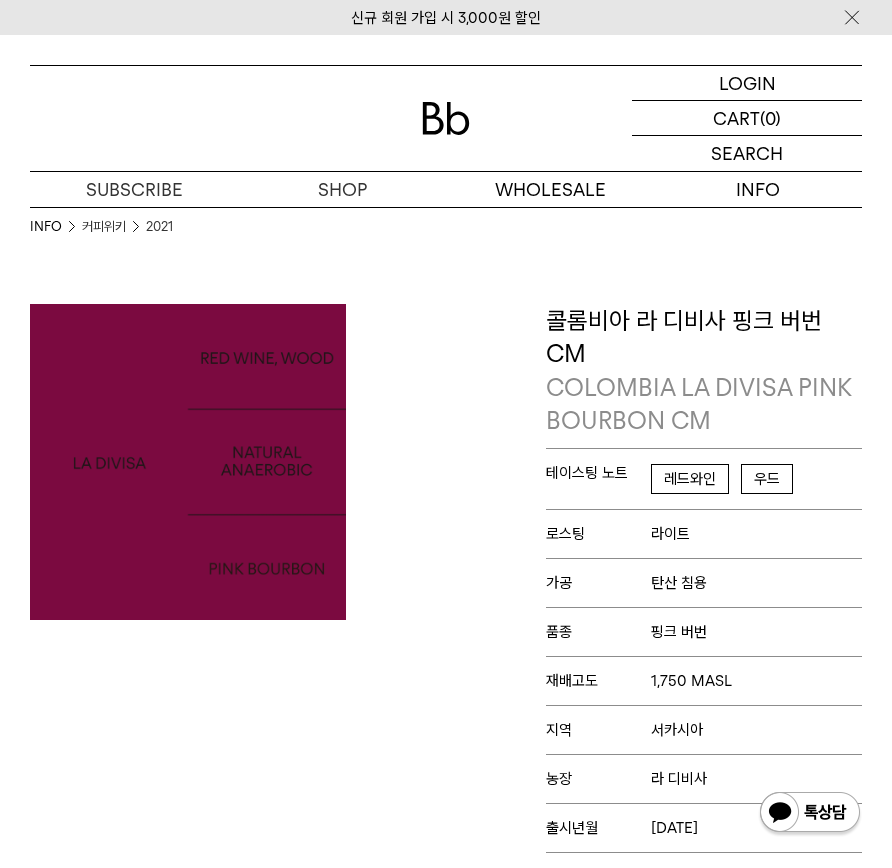 scroll, scrollTop: 0, scrollLeft: 0, axis: both 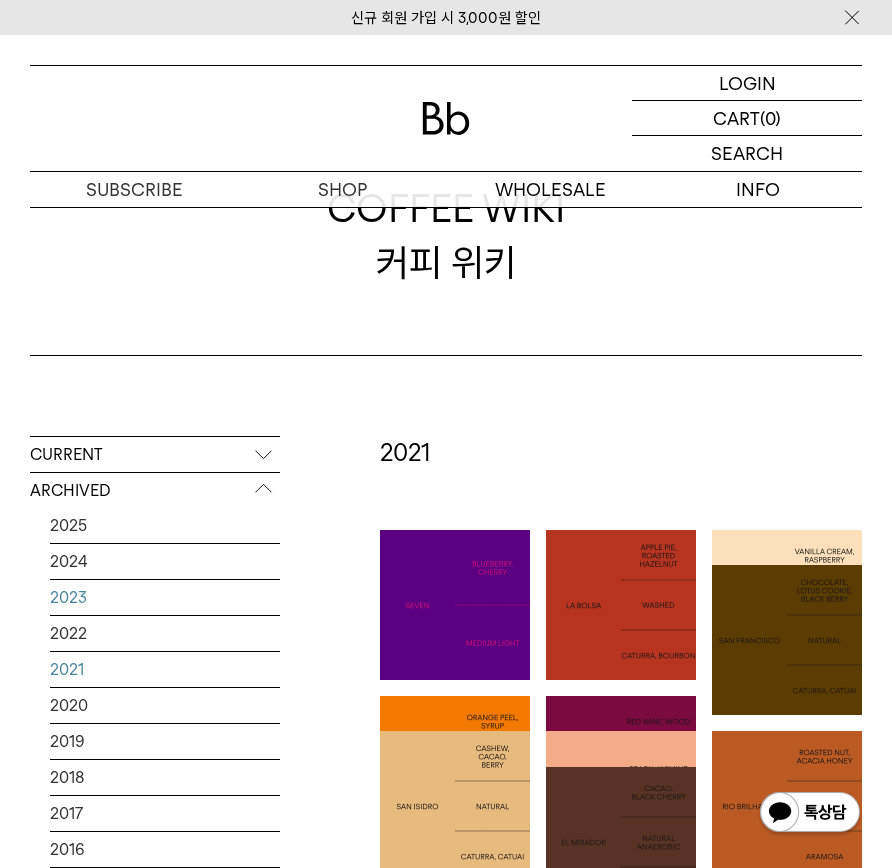 click on "2023" at bounding box center (165, 597) 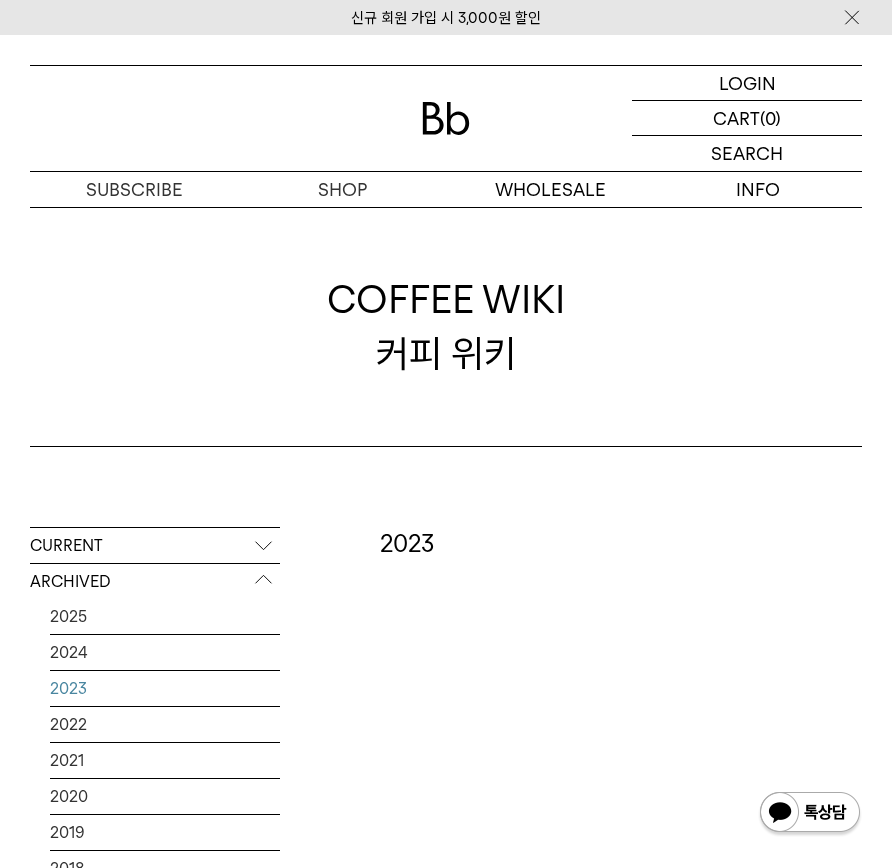 scroll, scrollTop: 0, scrollLeft: 0, axis: both 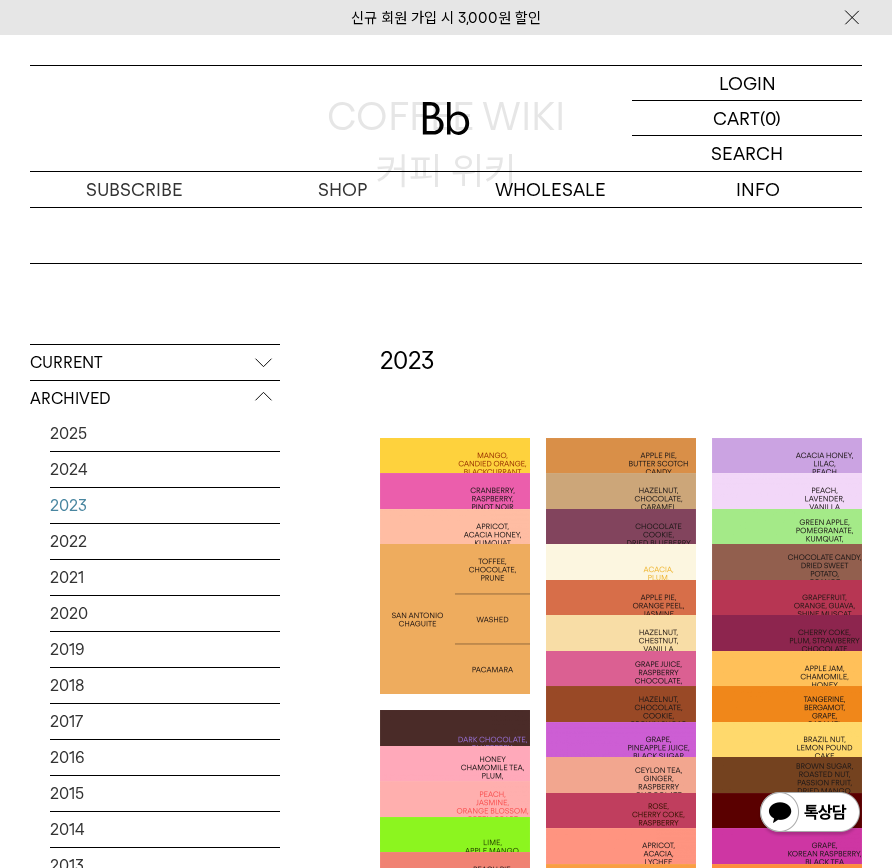 click on "EL OBRAJE" at bounding box center (455, 583) 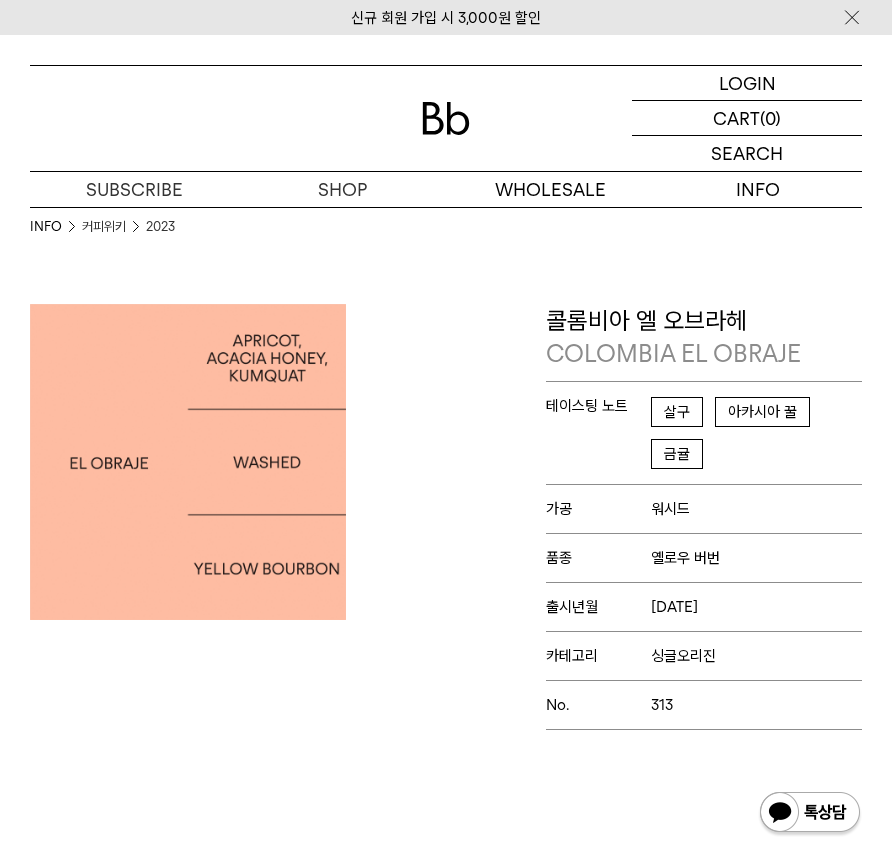 scroll, scrollTop: 0, scrollLeft: 0, axis: both 